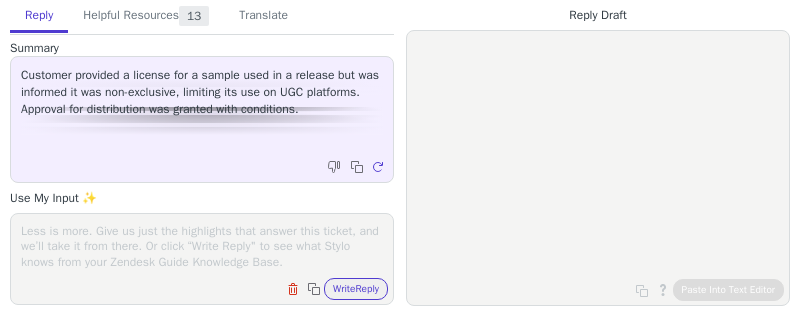 scroll, scrollTop: 0, scrollLeft: 0, axis: both 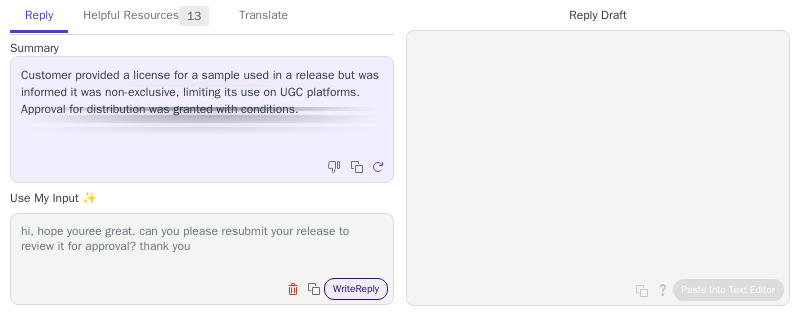 type on "hi, hope youree great. can you please resubmit your release to review it for approval? thank you" 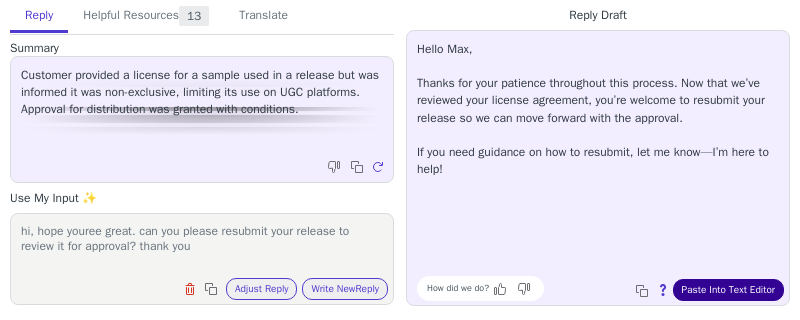 click on "Paste Into Text Editor" at bounding box center (728, 290) 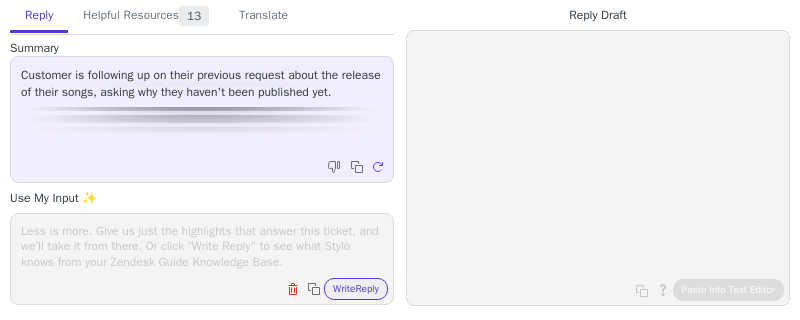 scroll, scrollTop: 0, scrollLeft: 0, axis: both 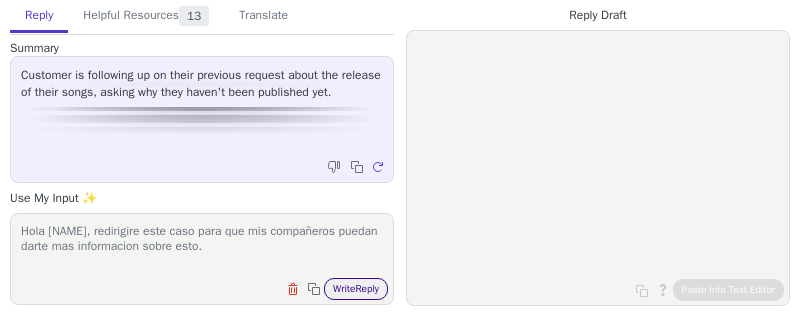 type on "Hola [NAME], redirigire este caso para que mis compañeros puedan darte mas informacion sobre esto." 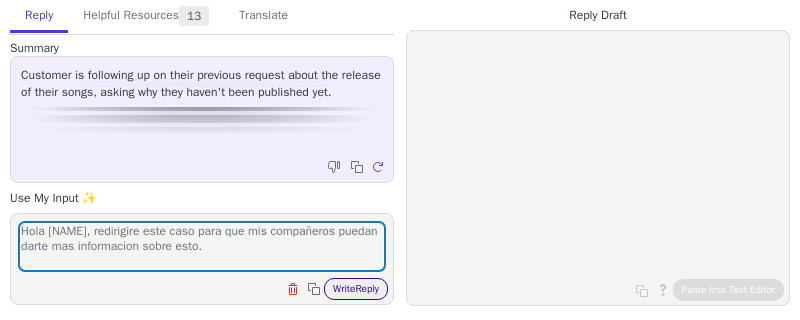 click on "Write  Reply" at bounding box center [356, 289] 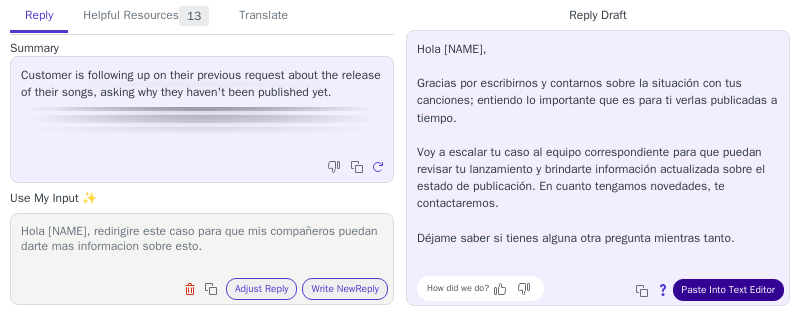 click on "Paste Into Text Editor" at bounding box center [728, 290] 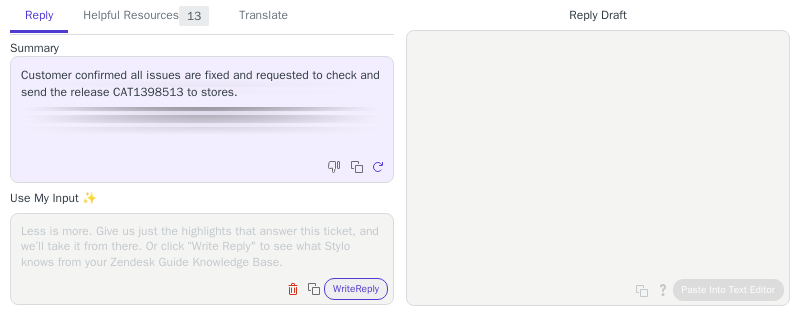 scroll, scrollTop: 0, scrollLeft: 0, axis: both 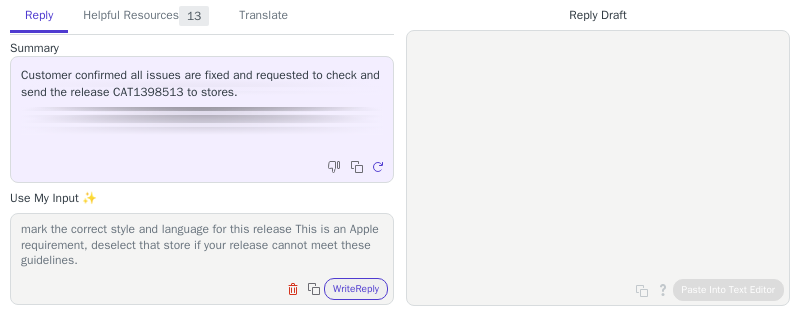 click on "hi, hope youre great. weve idetified vocals on your track. please mark the correct style and language for this release This is an Apple requirement, deselect that store if your release cannot meet these guidelines." at bounding box center (202, 246) 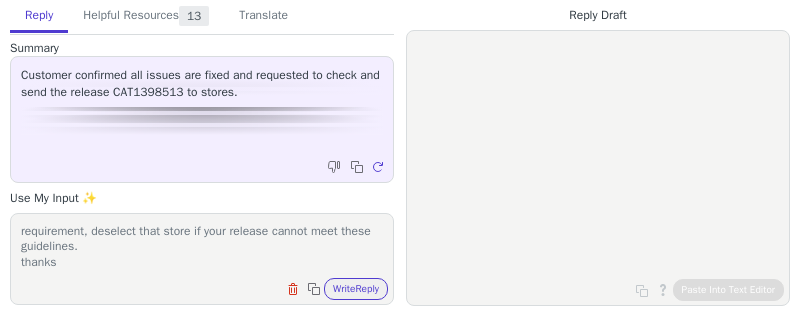 scroll, scrollTop: 46, scrollLeft: 0, axis: vertical 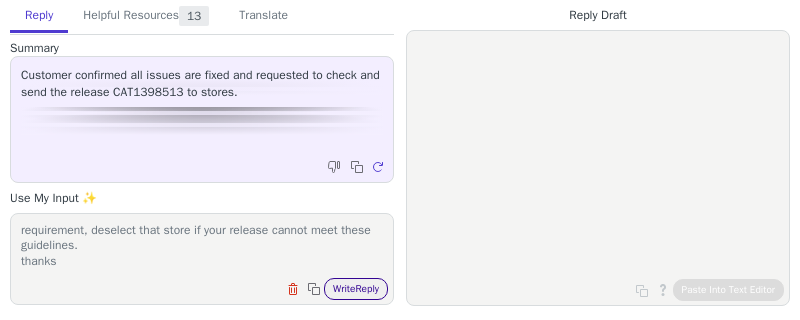 type on "hi, hope youre great. weve idetified vocals on your track. please mark the correct style and language for this release This is an Apple requirement, deselect that store if your release cannot meet these guidelines.
thanks" 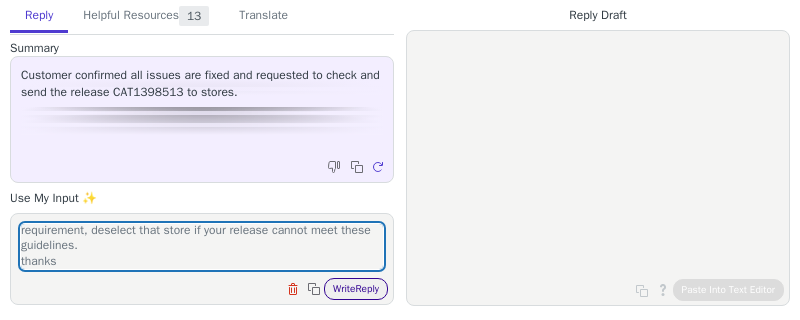 click on "Write  Reply" at bounding box center [356, 289] 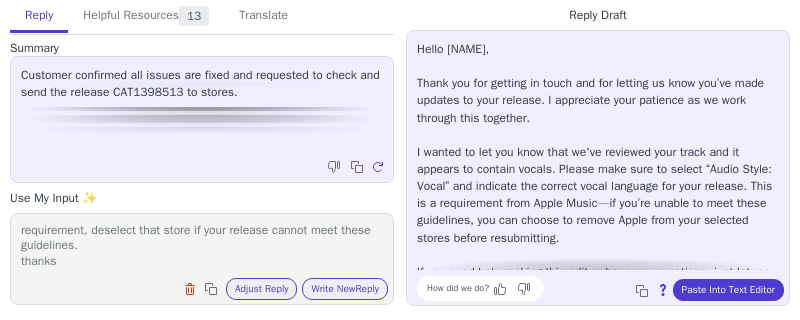 scroll, scrollTop: 28, scrollLeft: 0, axis: vertical 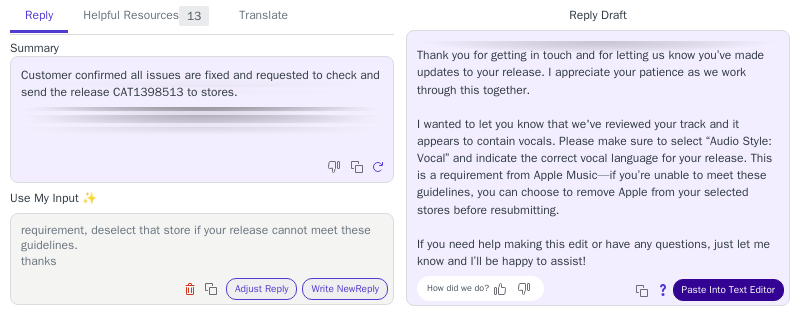 click on "Paste Into Text Editor" at bounding box center [728, 290] 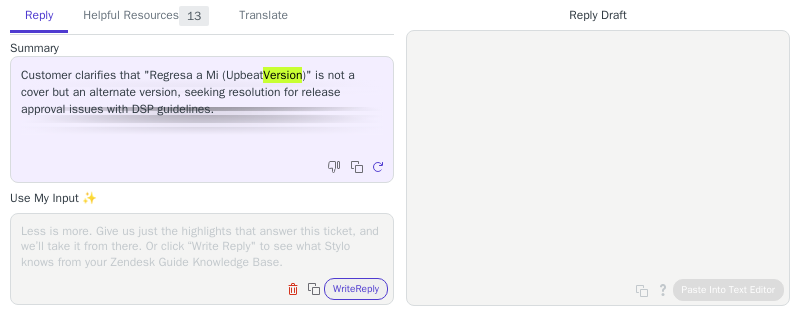 scroll, scrollTop: 0, scrollLeft: 0, axis: both 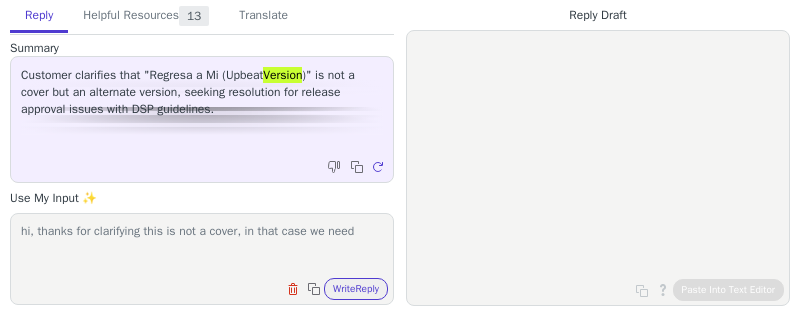 paste on "Code:133
Provide sample licensing for this content. A sample license is required for content that uses original samples, this license requires permission from two parties, the copyright owner of the song which is typically the music publisher and the copyright owner of the master recordings which is usually the record company or label. You will need to reach out to these parties and receive explicit permission to sample their content. These licenses are typically in the form of a legal agreement between all parties involved called a mechanical license (one for the composition copyright, and another for the phonorecord copyright). A compulsory mechanical license for a composition alone is not a sample license, though these are often confused, a compulsory mechanical license for a composition is also known as a cover license, and does not allow for use of original samples from another’s work, it merely allows use of the composition to create a cover track.
Please refer to this article for additional informa..." 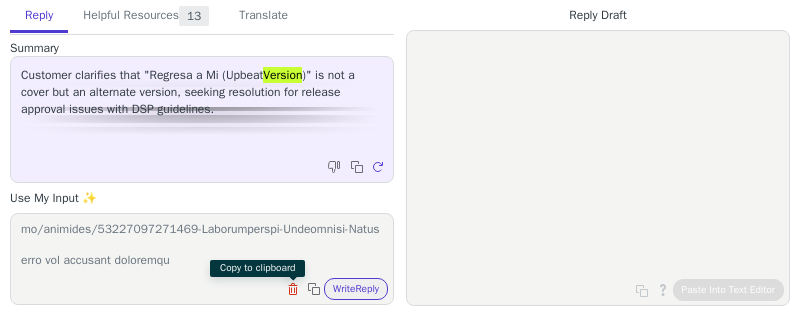scroll, scrollTop: 340, scrollLeft: 0, axis: vertical 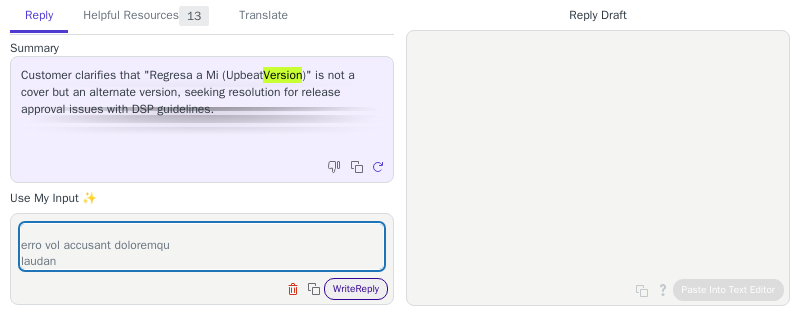 click on "Write  Reply" at bounding box center [356, 289] 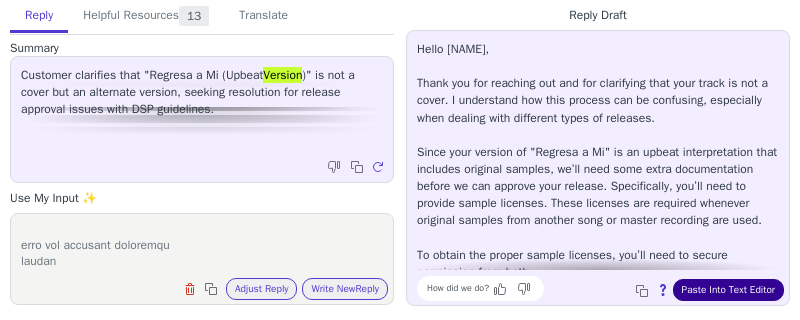 click on "Paste Into Text Editor" at bounding box center (728, 290) 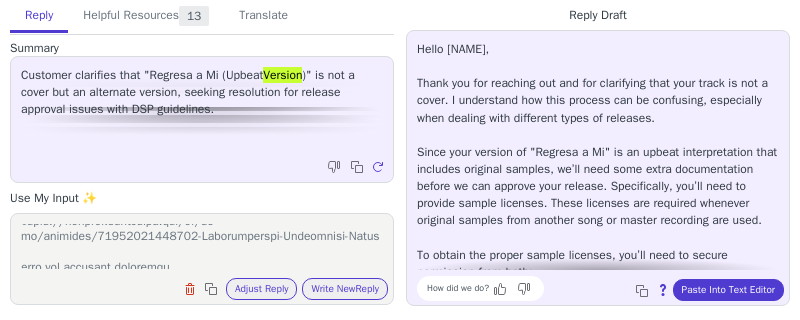 scroll, scrollTop: 337, scrollLeft: 0, axis: vertical 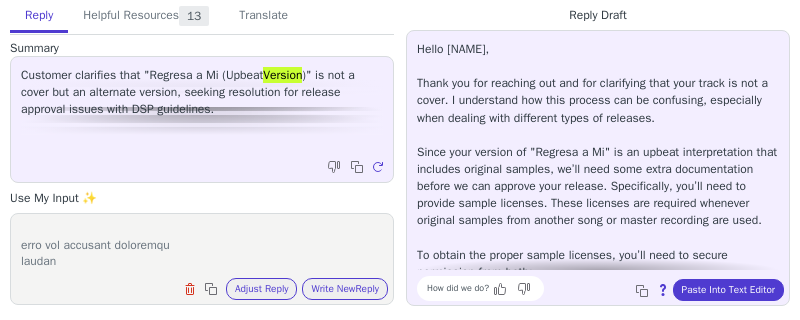 click at bounding box center (202, 246) 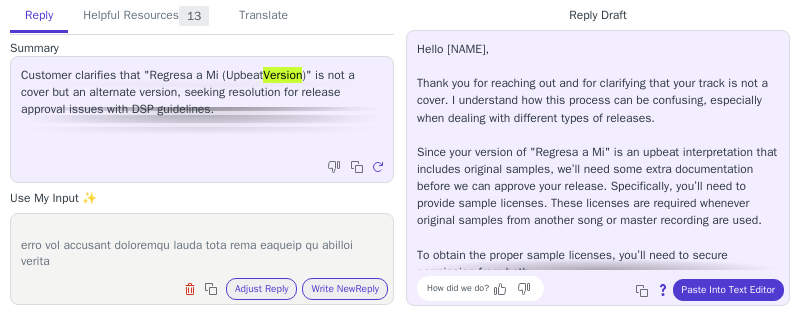 scroll, scrollTop: 340, scrollLeft: 0, axis: vertical 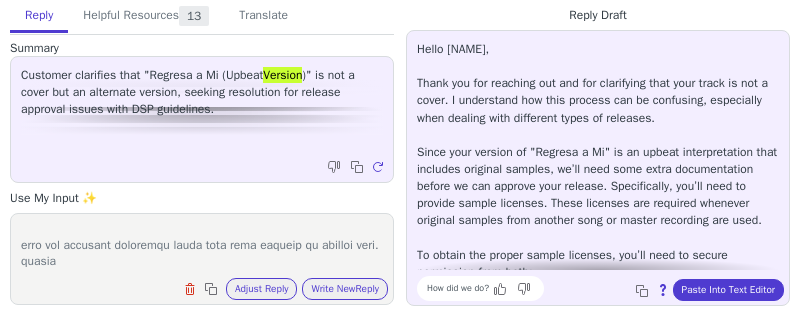paste on "The audio provided changes the original melody and modifications to the original song's composition are not allowed within the compulsory mechanical license (the standard cover license), this would make this track a derivative work and will require a license from the original rightsholder to distribute." 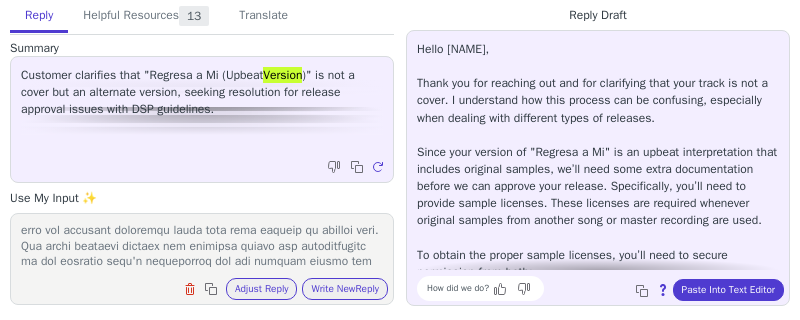 scroll, scrollTop: 416, scrollLeft: 0, axis: vertical 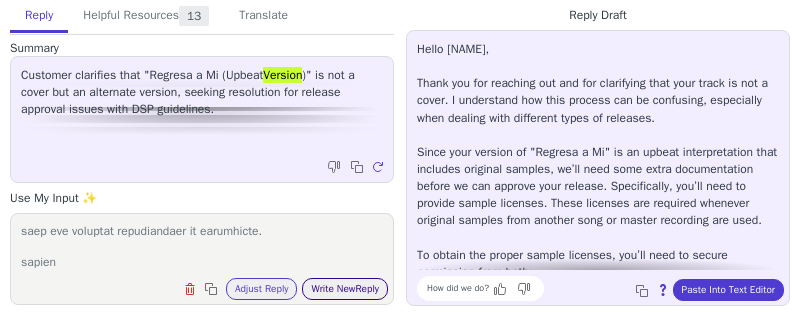 type on "hi, thanks for clarifying this is not a cover, in that case we need Code:133
Provide sample licensing for this content. A sample license is required for content that uses original samples, this license requires permission from two parties, the copyright owner of the song which is typically the music publisher and the copyright owner of the master recordings which is usually the record company or label. You will need to reach out to these parties and receive explicit permission to sample their content. These licenses are typically in the form of a legal agreement between all parties involved called a mechanical license (one for the composition copyright, and another for the phonorecord copyright). A compulsory mechanical license for a composition alone is not a sample license, though these are often confused, a compulsory mechanical license for a composition is also known as a cover license, and does not allow for use of original samples from another’s work, it merely allows use of the composition to creat..." 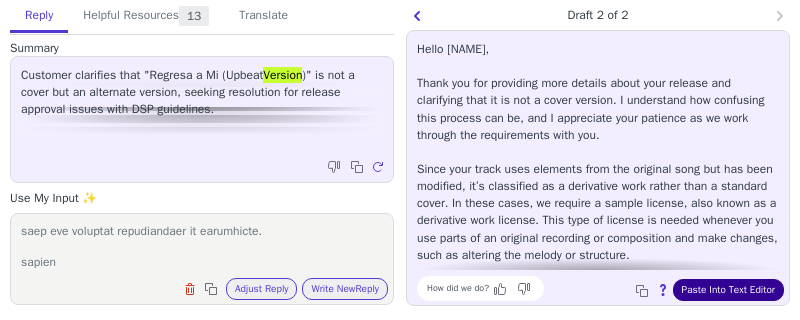 click on "Paste Into Text Editor" at bounding box center [728, 290] 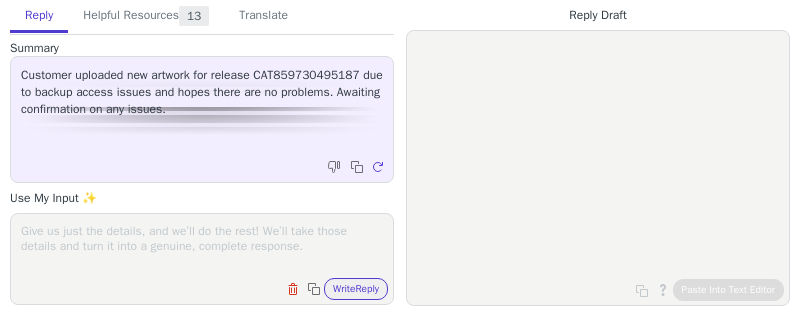 scroll, scrollTop: 0, scrollLeft: 0, axis: both 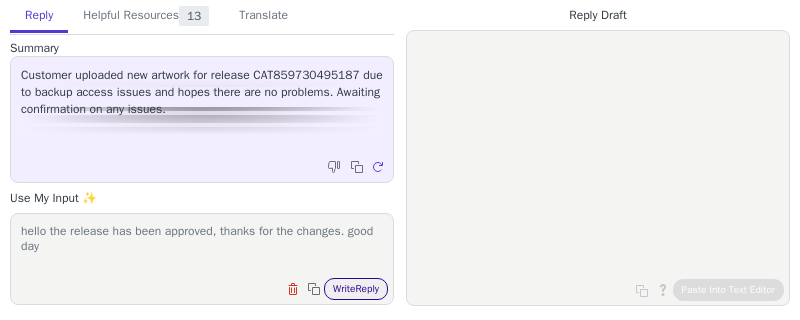 type on "hello the release has been approved, thanks for the changes. good day" 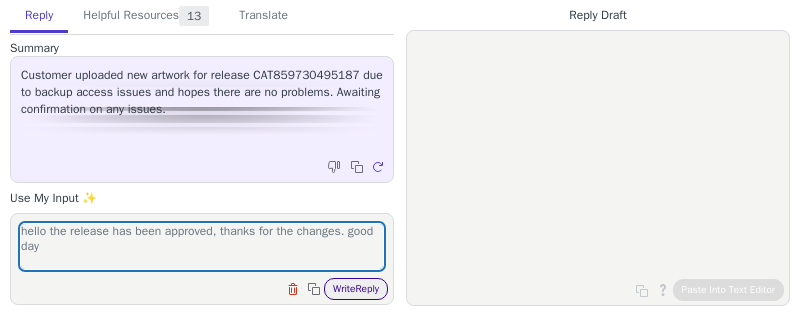 click on "Write  Reply" at bounding box center [356, 289] 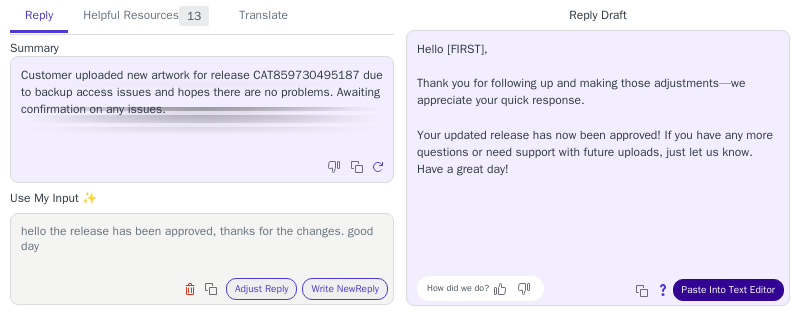 click on "Paste Into Text Editor" at bounding box center [728, 290] 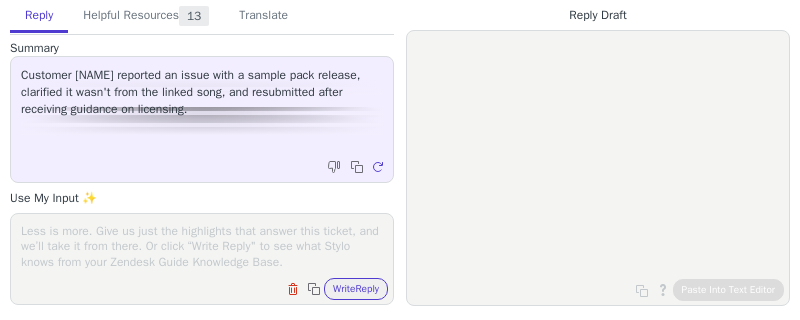 scroll, scrollTop: 0, scrollLeft: 0, axis: both 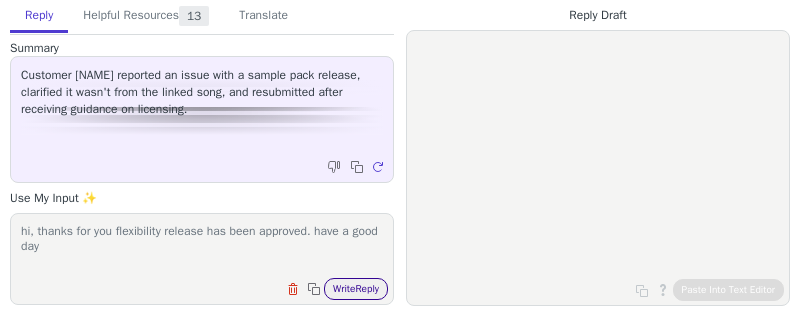 type on "hi, thanks for you flexibility release has been approved. have a good day" 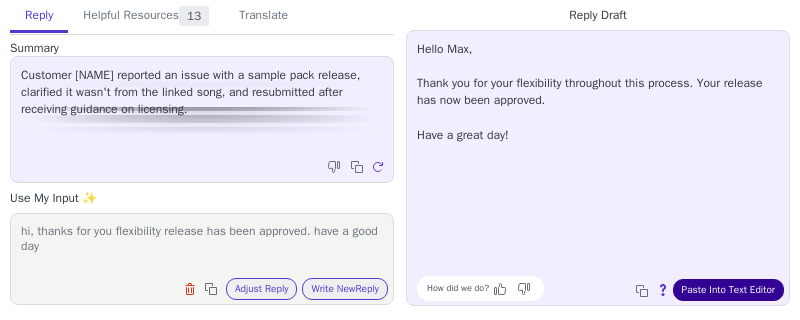 click on "Paste Into Text Editor" at bounding box center [728, 290] 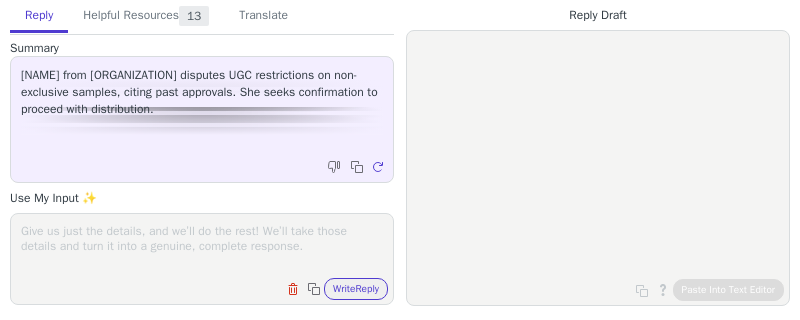 scroll, scrollTop: 0, scrollLeft: 0, axis: both 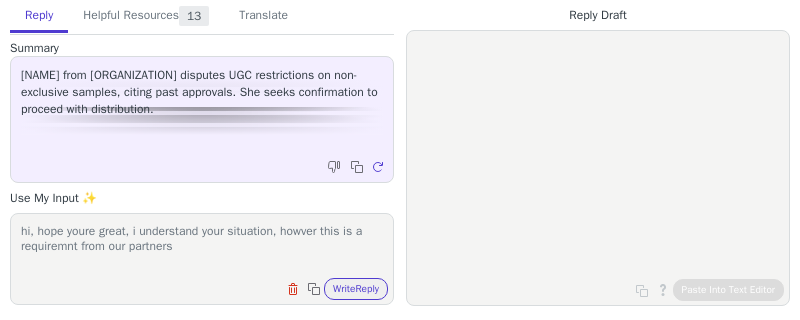 paste on "There are a number of restrictions on the types of content eligible for UGC scanning. The following is not permitted:
- Content that contains non-exclusive beats or sounds. For example, songs that contains samples that are contained in sample packs or drum loop
Generally speaking, only songs that are sonically distinct from any audio you do not own and to which you have exclusive UGC rights are eligible for UGC scanning.
This is to prevent erroneous claims on content you do not own. Using non-exclusive sounds will result in content identification mismatching your content with the content of others using the same non-exclusive sounds." 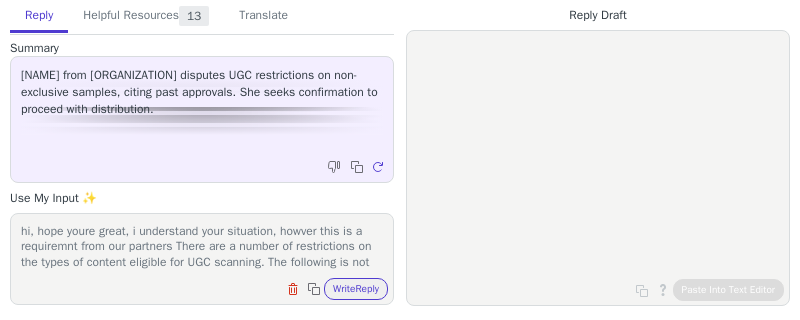 scroll, scrollTop: 246, scrollLeft: 0, axis: vertical 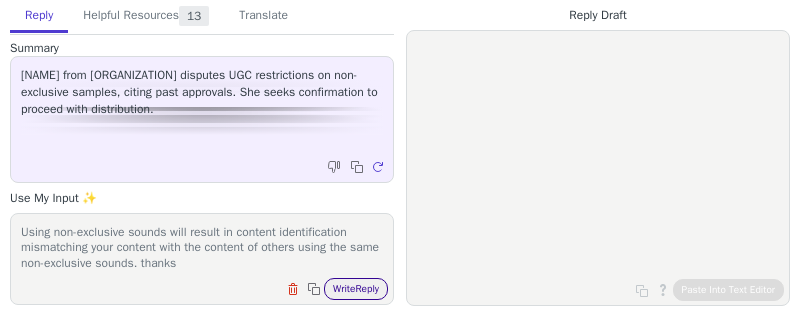 type on "hi, hope youre great, i understand your situation, howver this is a requiremnt from our partners There are a number of restrictions on the types of content eligible for UGC scanning. The following is not permitted:
- Content that contains non-exclusive beats or sounds. For example, songs that contains samples that are contained in sample packs or drum loop
Generally speaking, only songs that are sonically distinct from any audio you do not own and to which you have exclusive UGC rights are eligible for UGC scanning.
This is to prevent erroneous claims on content you do not own. Using non-exclusive sounds will result in content identification mismatching your content with the content of others using the same non-exclusive sounds. thanks" 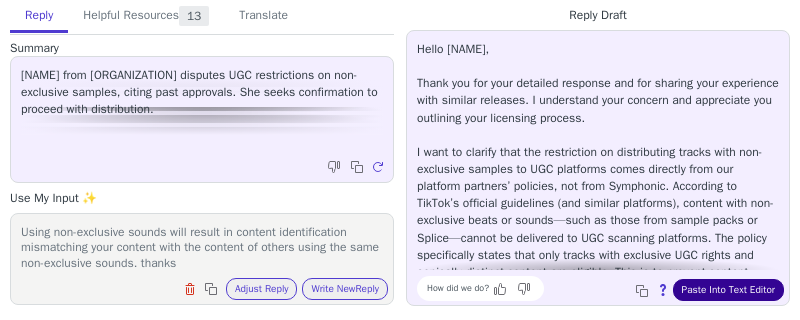 click on "Paste Into Text Editor" at bounding box center (728, 290) 